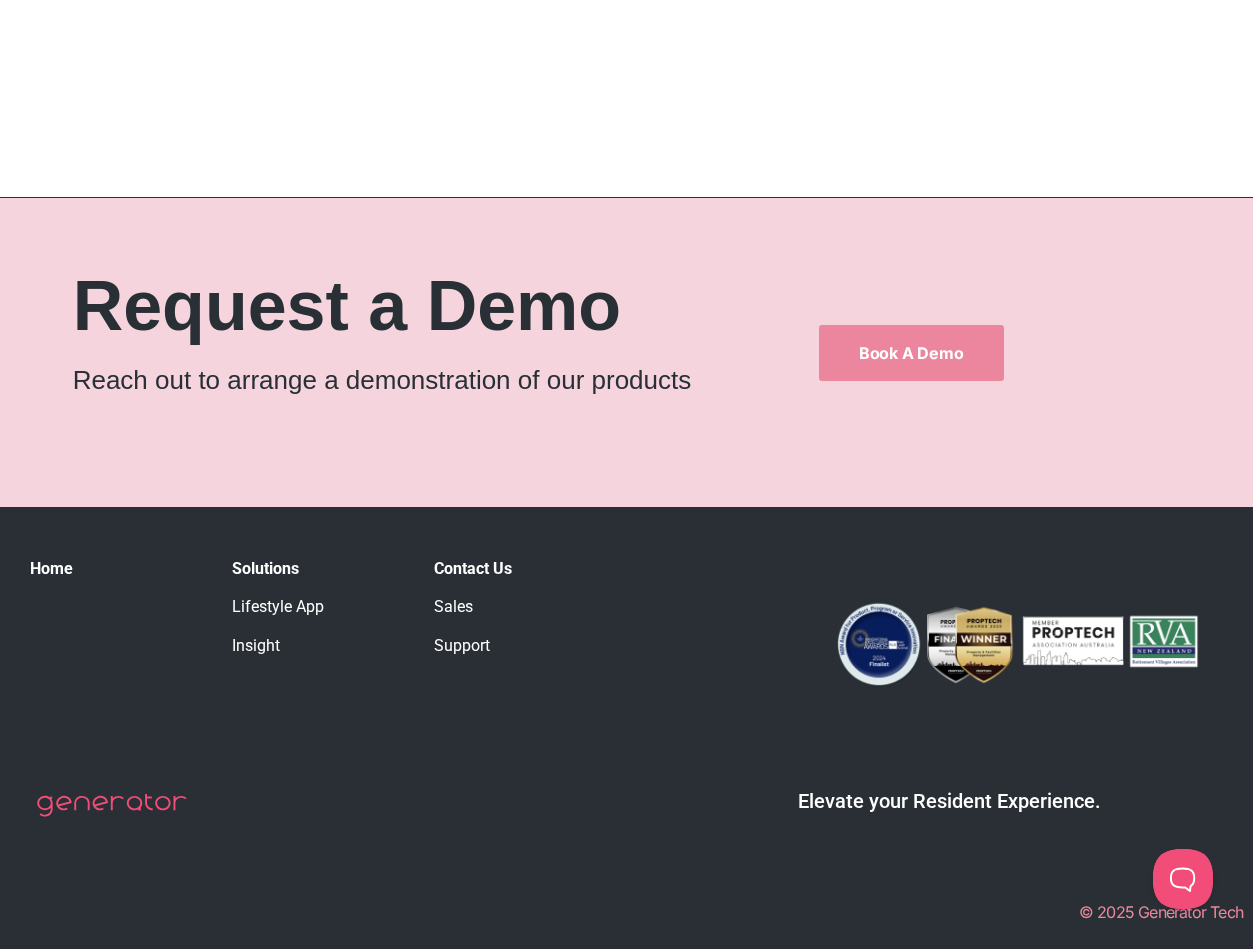 scroll, scrollTop: 3080, scrollLeft: 0, axis: vertical 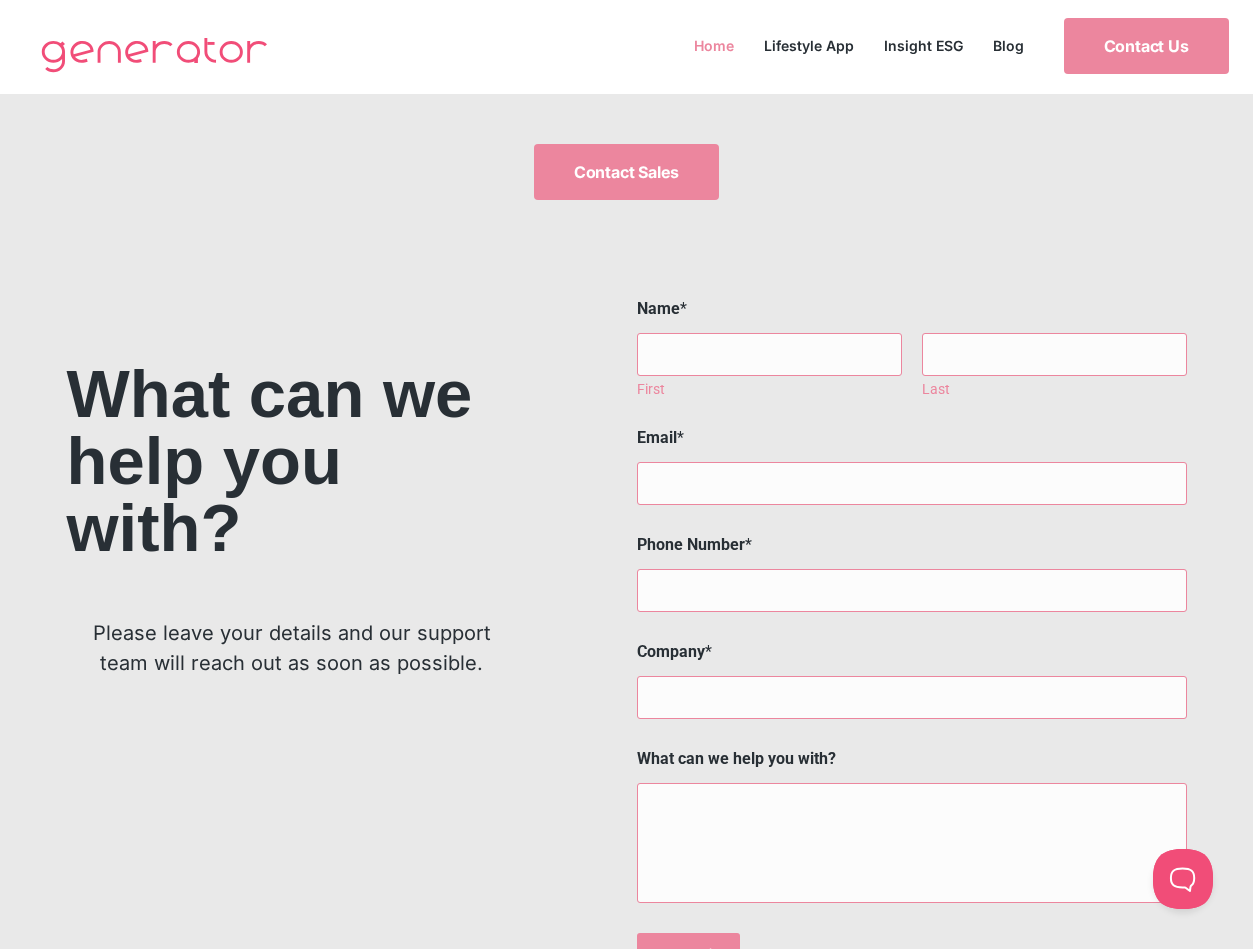 click on "Home" 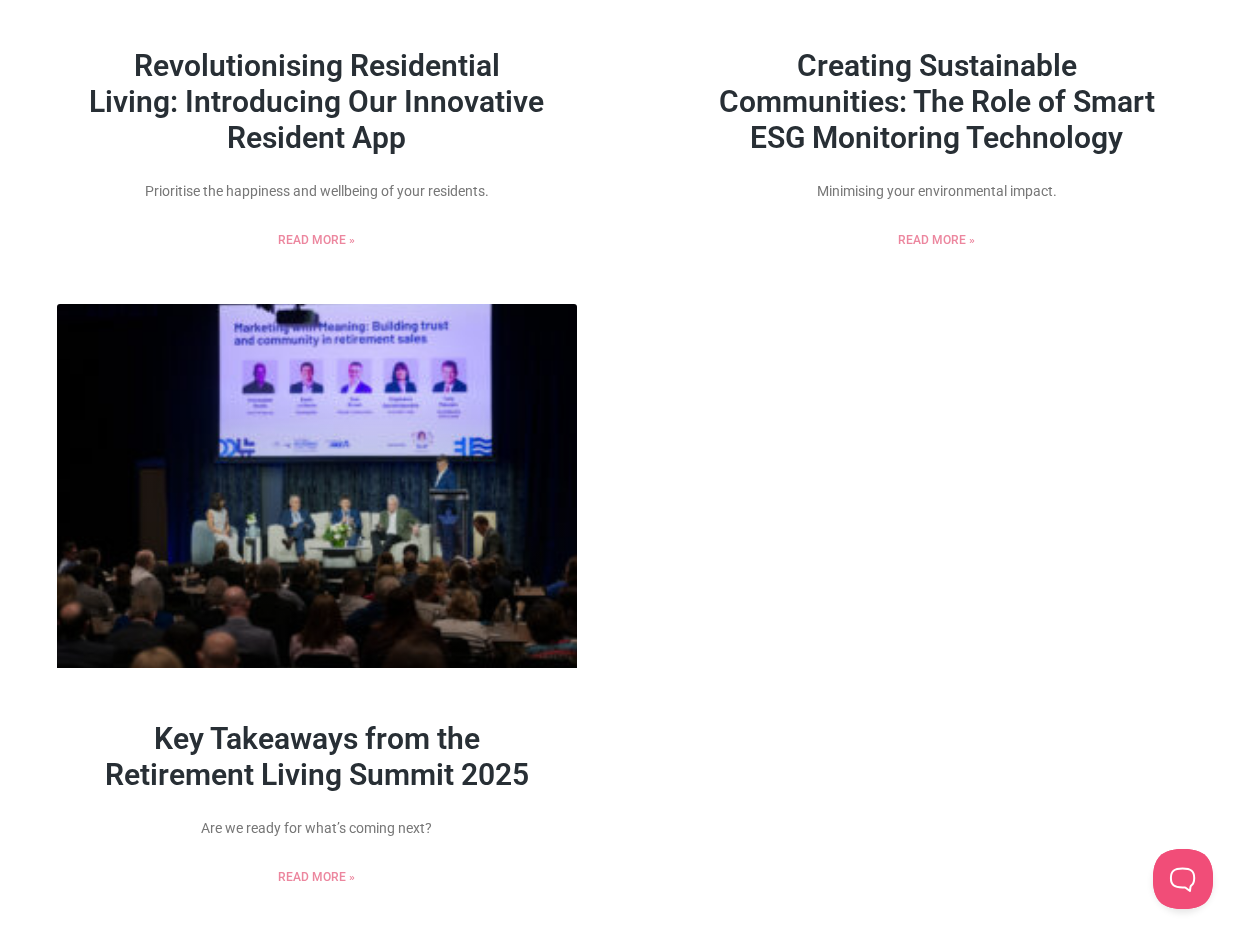 scroll, scrollTop: 559, scrollLeft: 0, axis: vertical 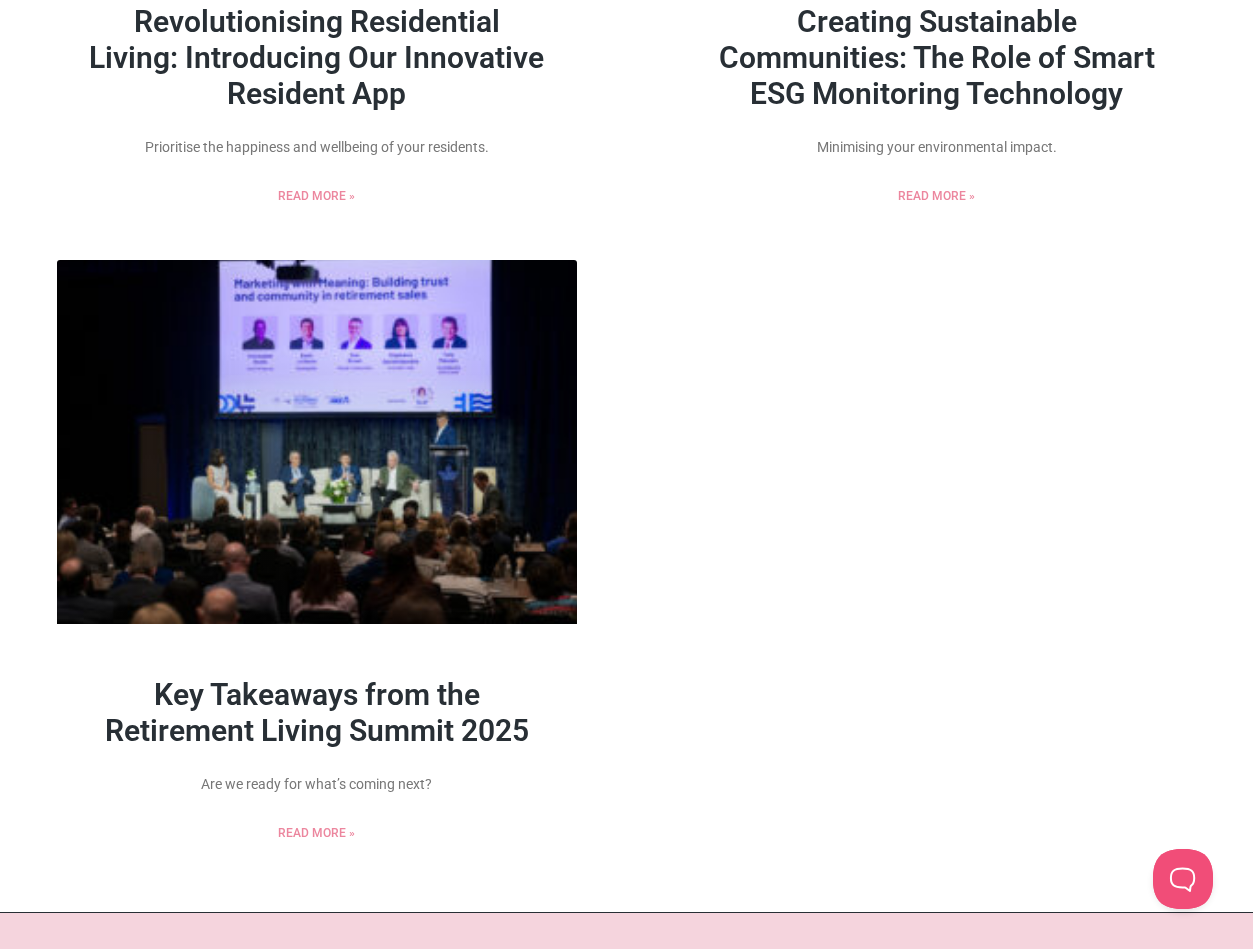 click at bounding box center [317, 442] 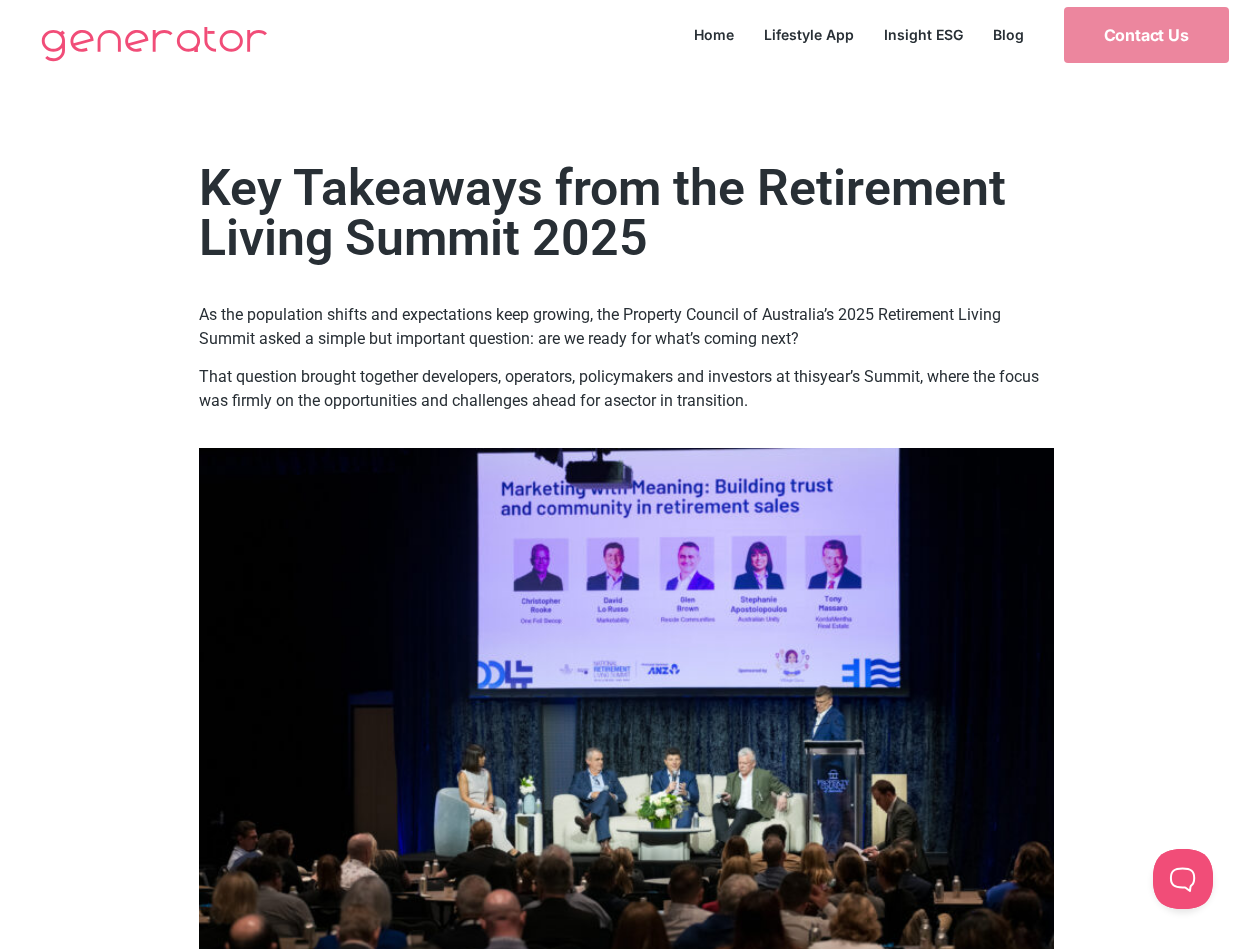 scroll, scrollTop: 16, scrollLeft: 0, axis: vertical 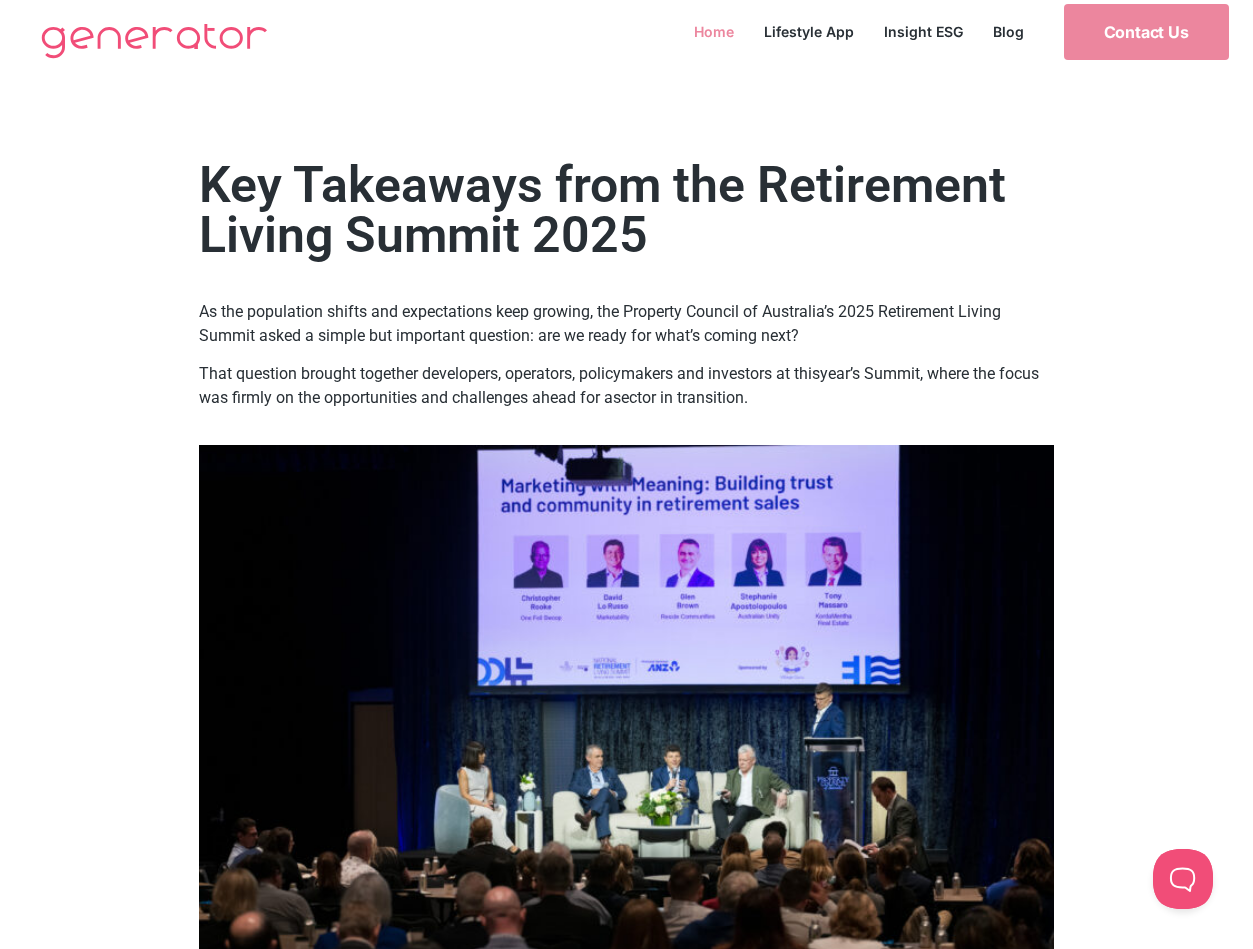 click on "Home" 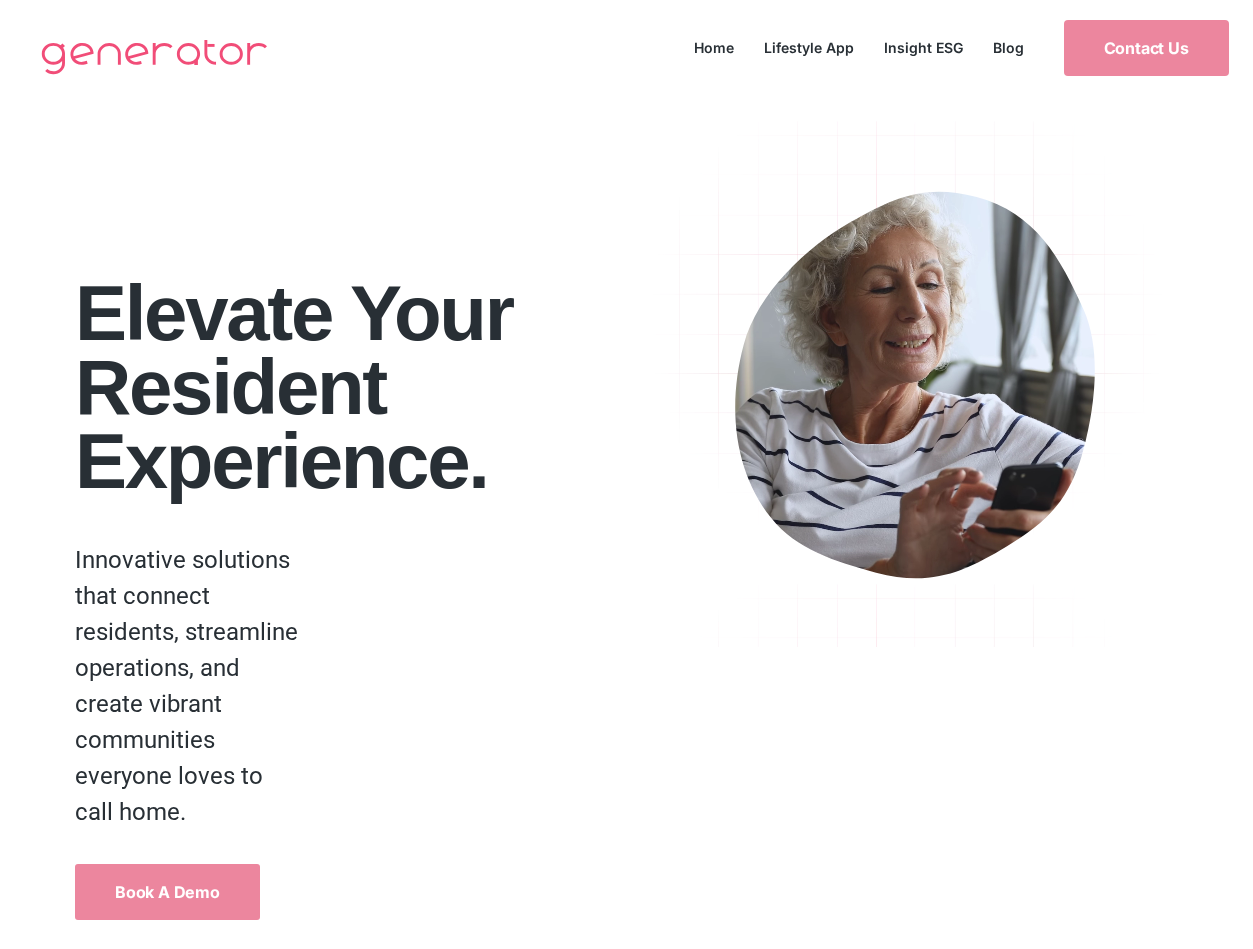 scroll, scrollTop: 0, scrollLeft: 0, axis: both 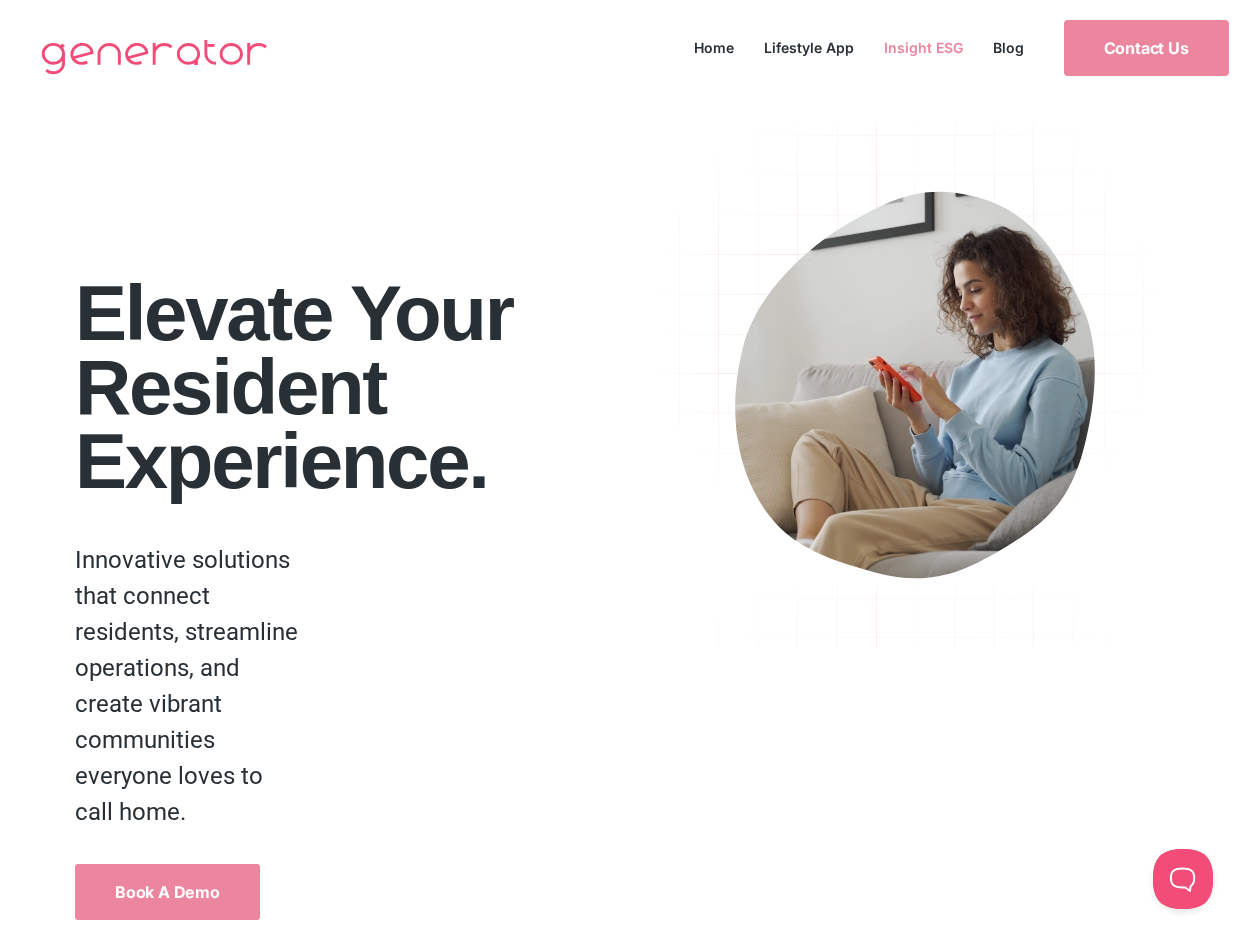 click on "Insight ESG" 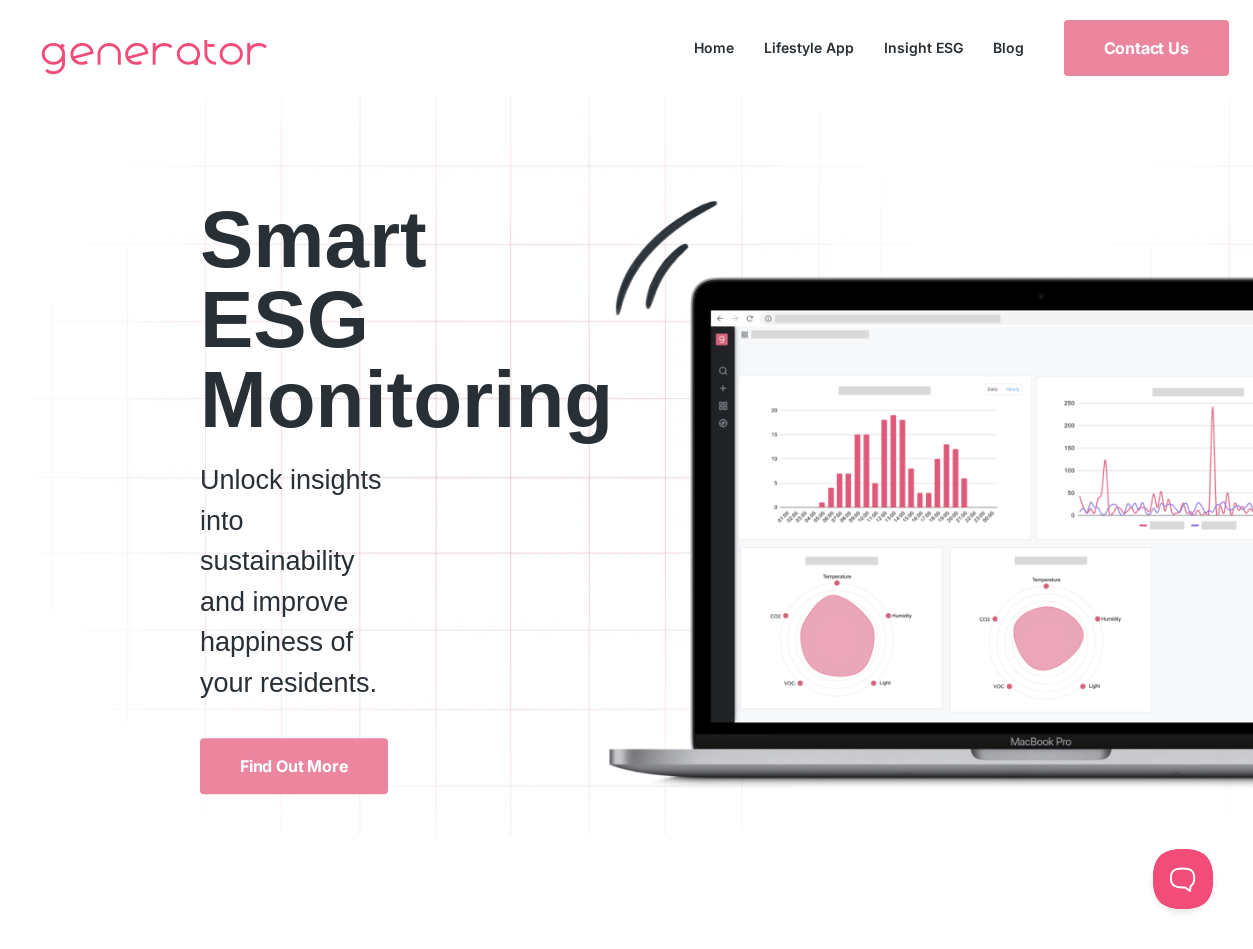 scroll, scrollTop: 0, scrollLeft: 0, axis: both 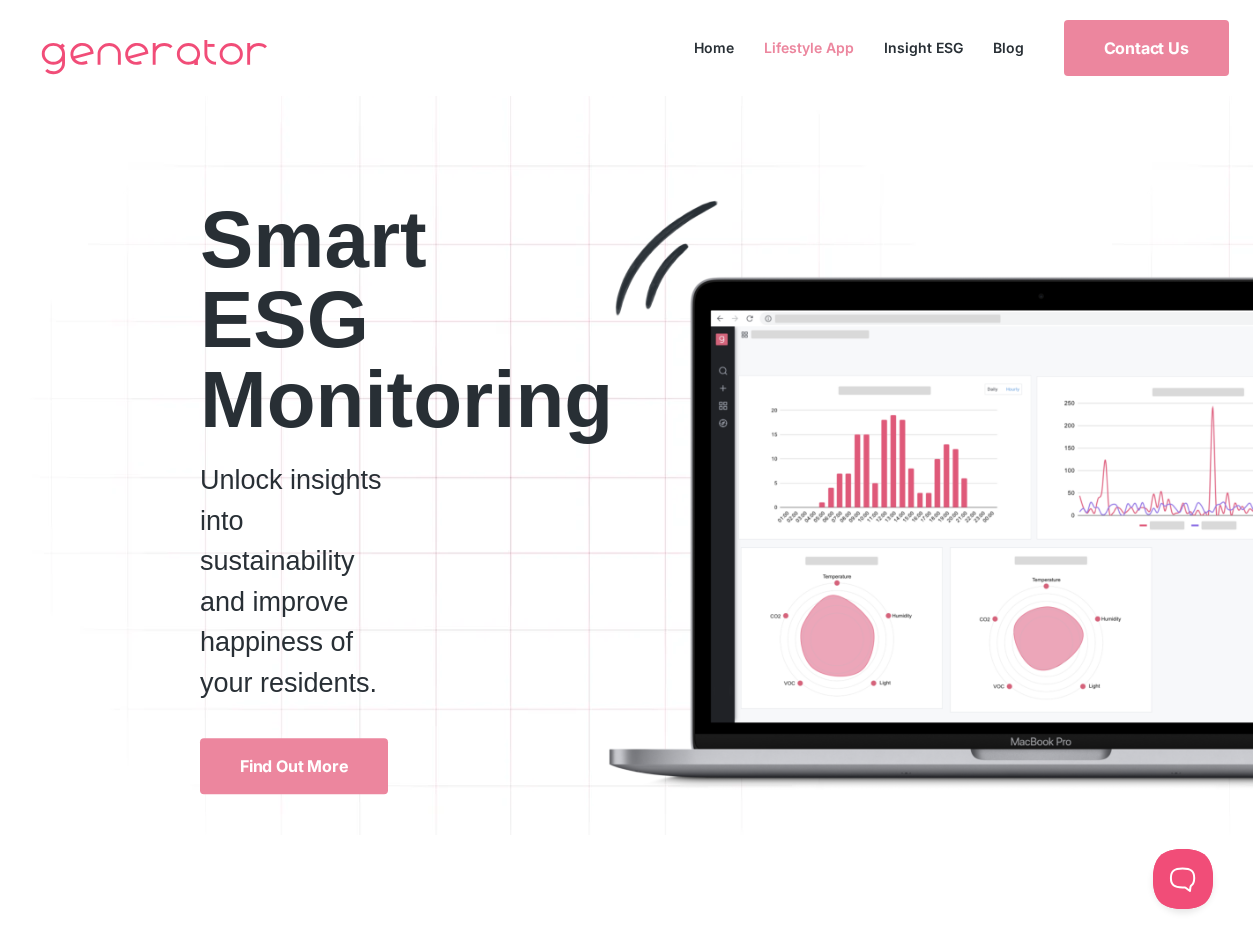 click on "Lifestyle App" 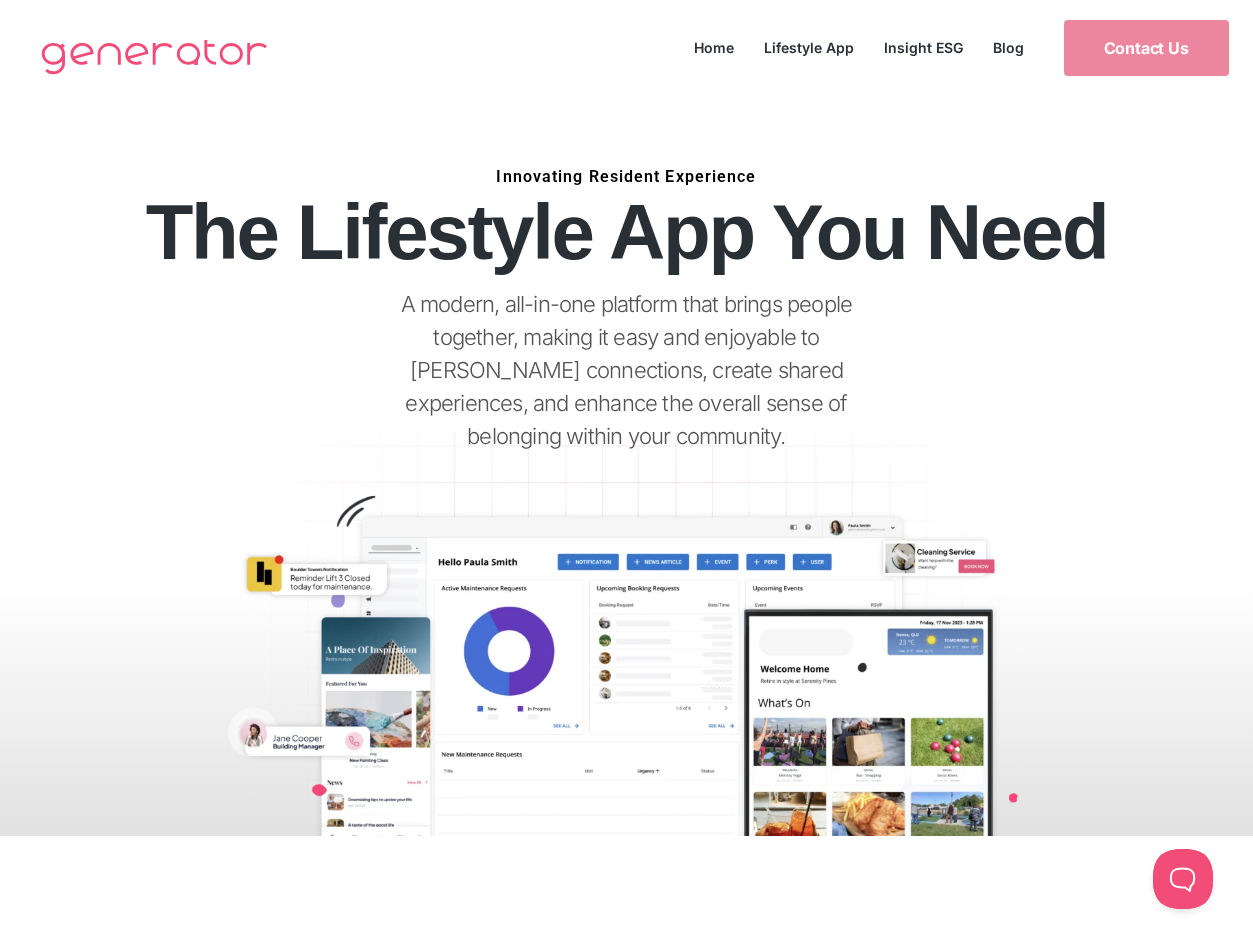 scroll, scrollTop: 0, scrollLeft: 0, axis: both 